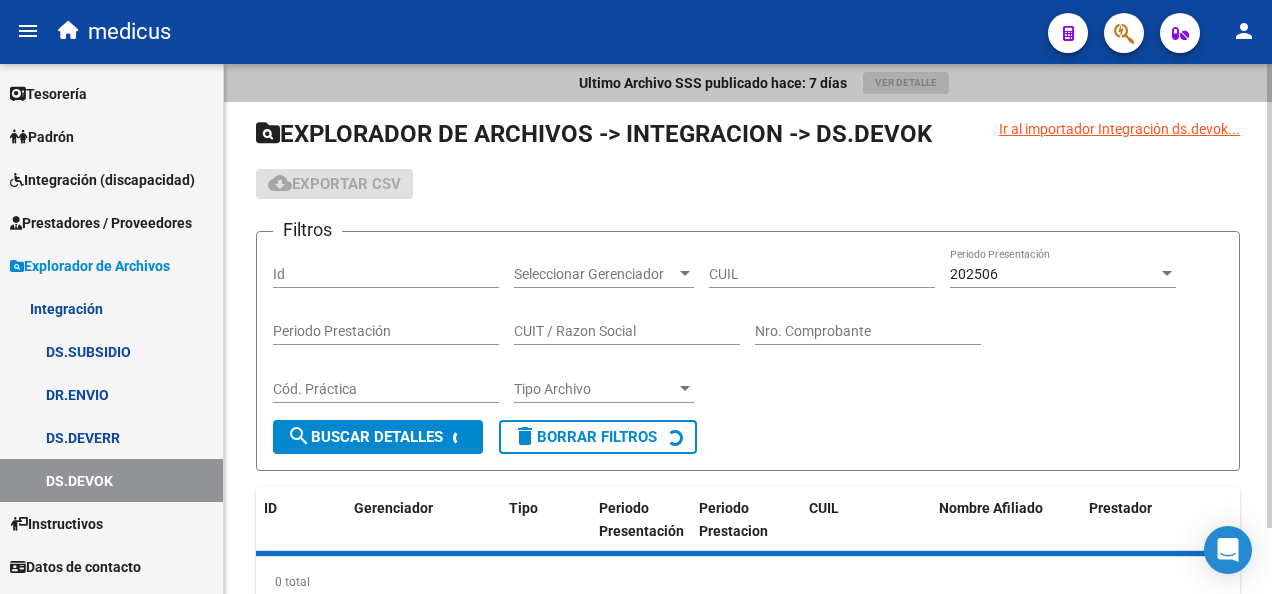 scroll, scrollTop: 0, scrollLeft: 0, axis: both 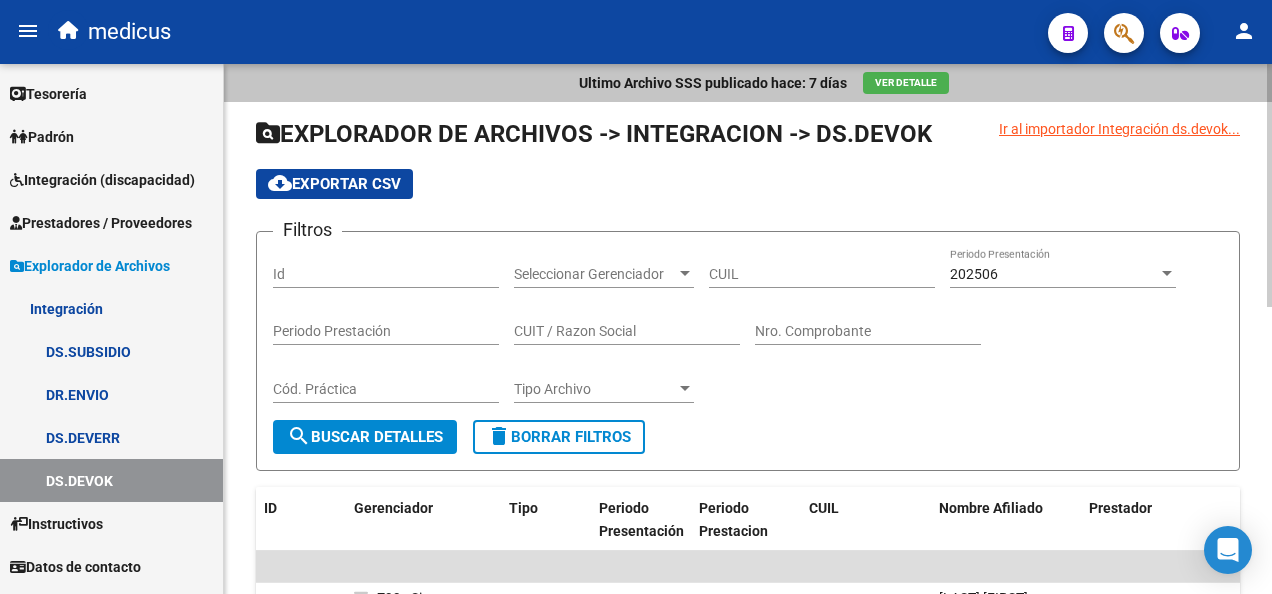 click on "CUIT / Razon Social" at bounding box center (627, 331) 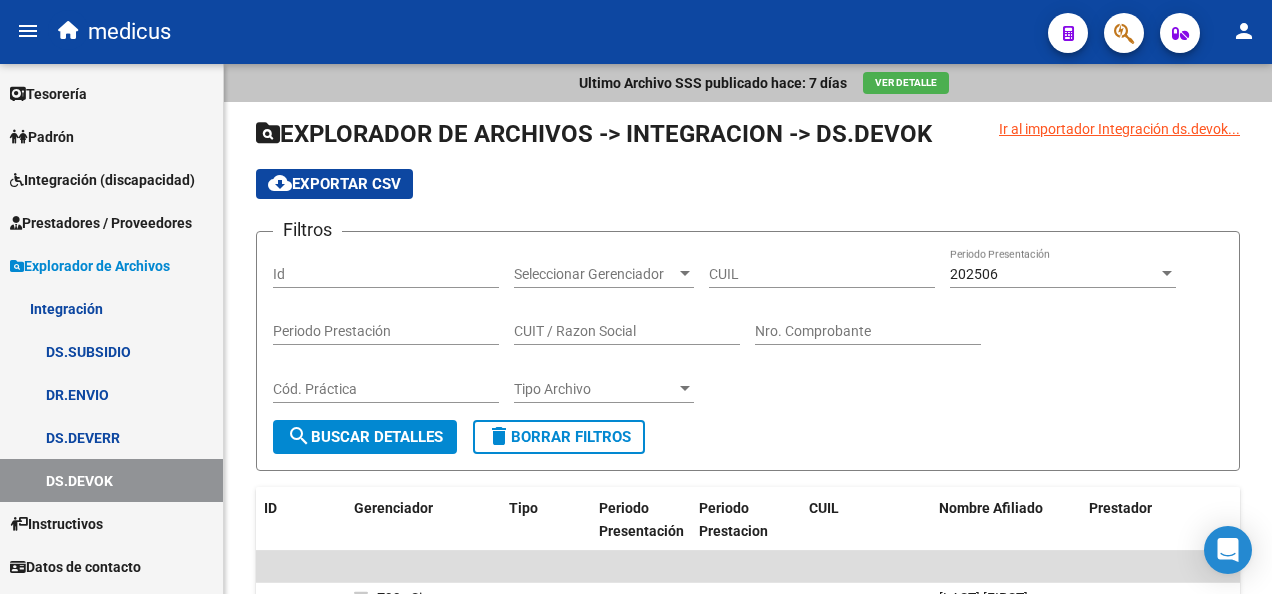 click on "DS.SUBSIDIO" at bounding box center [111, 351] 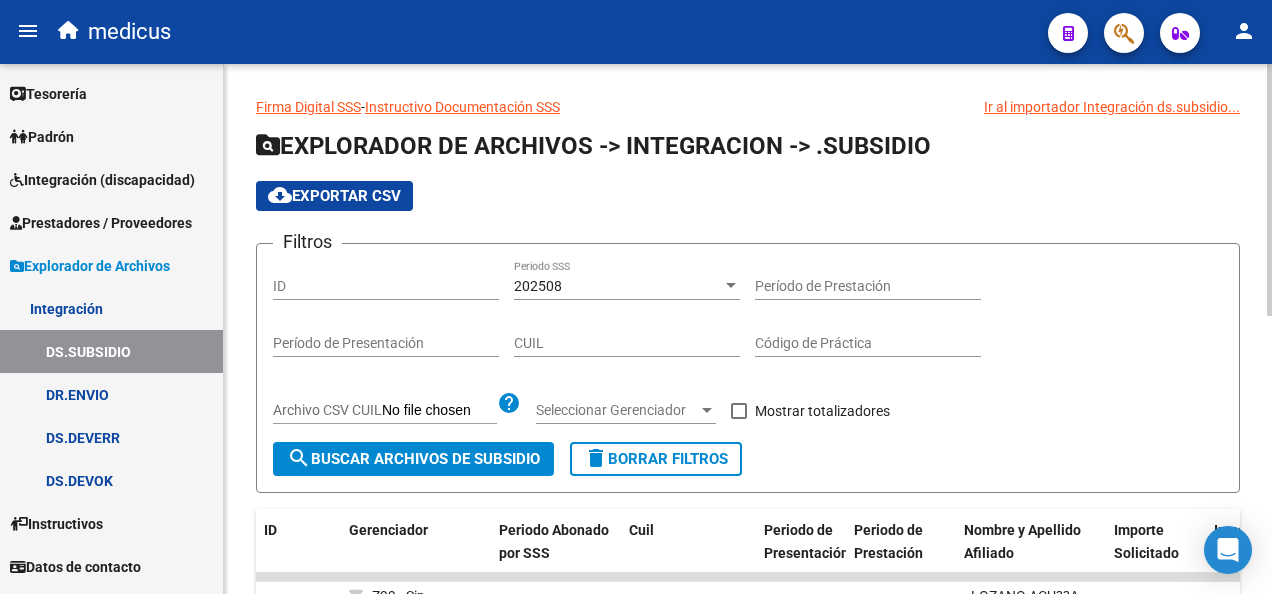 click on "Filtros ID 202508 Periodo SSS Período de Prestación Período de Presentación CUIL Código de Práctica Archivo CSV CUIL help Seleccionar Gerenciador Seleccionar Gerenciador   Mostrar totalizadores" 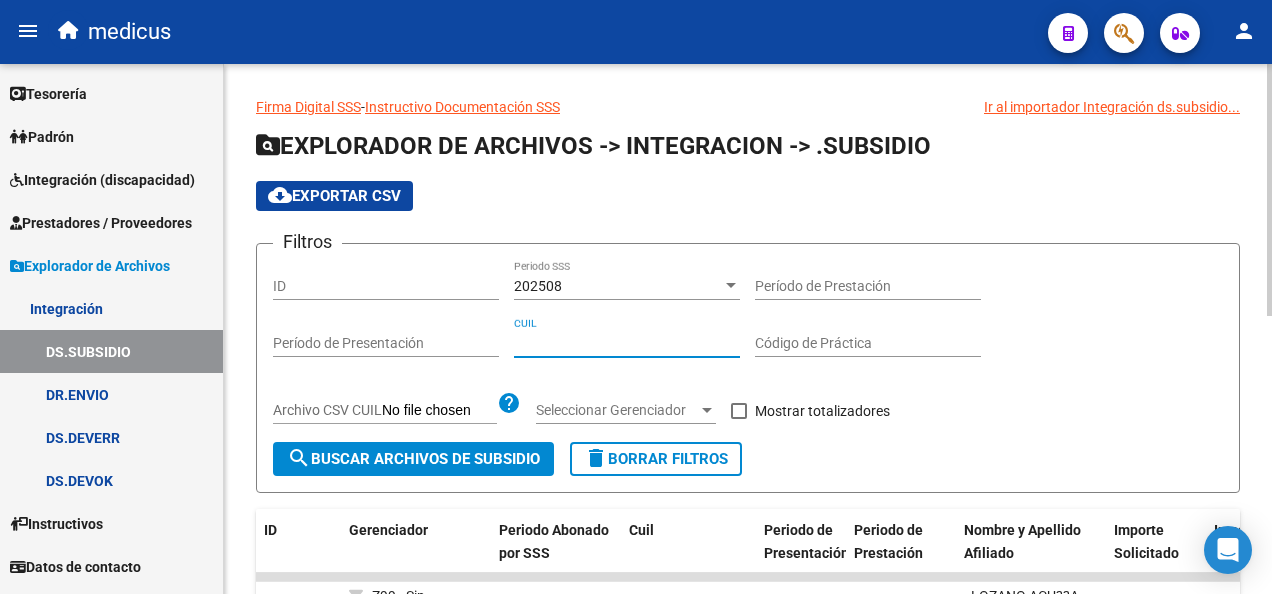 paste on "[NUMBER]" 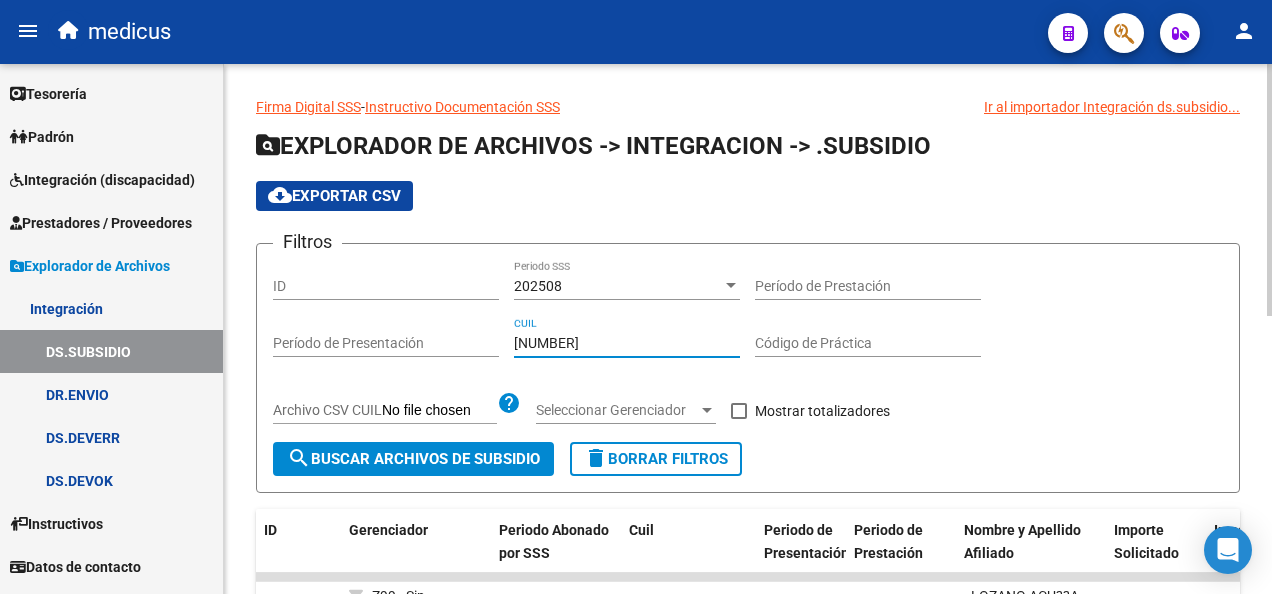 type on "[NUMBER]" 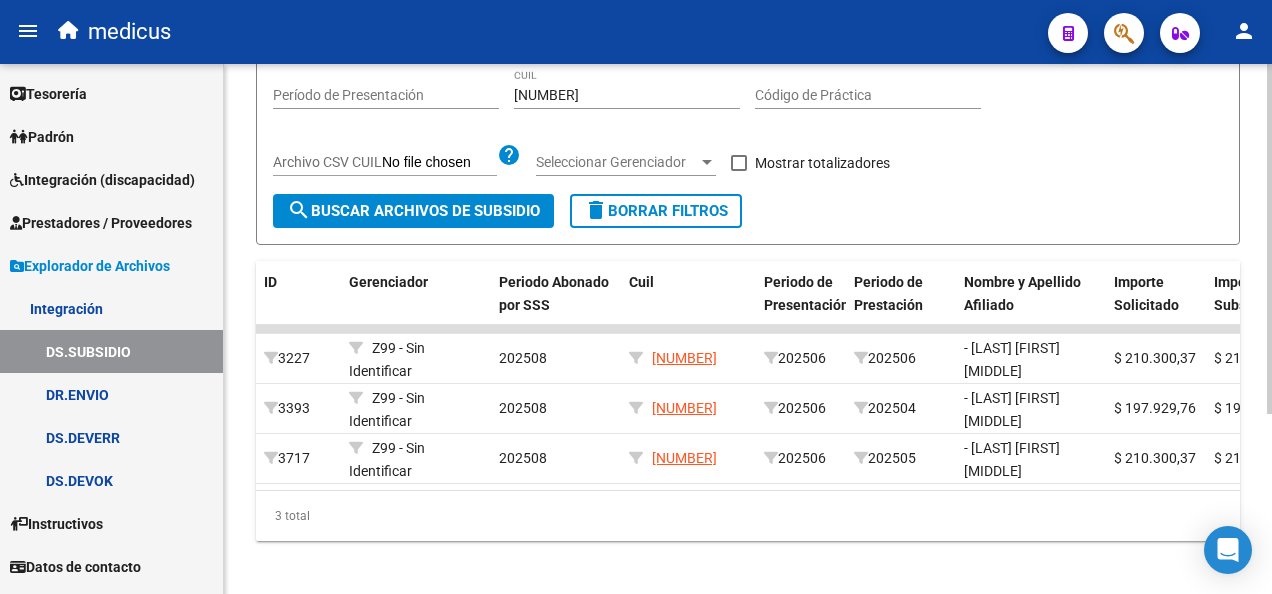 scroll, scrollTop: 272, scrollLeft: 0, axis: vertical 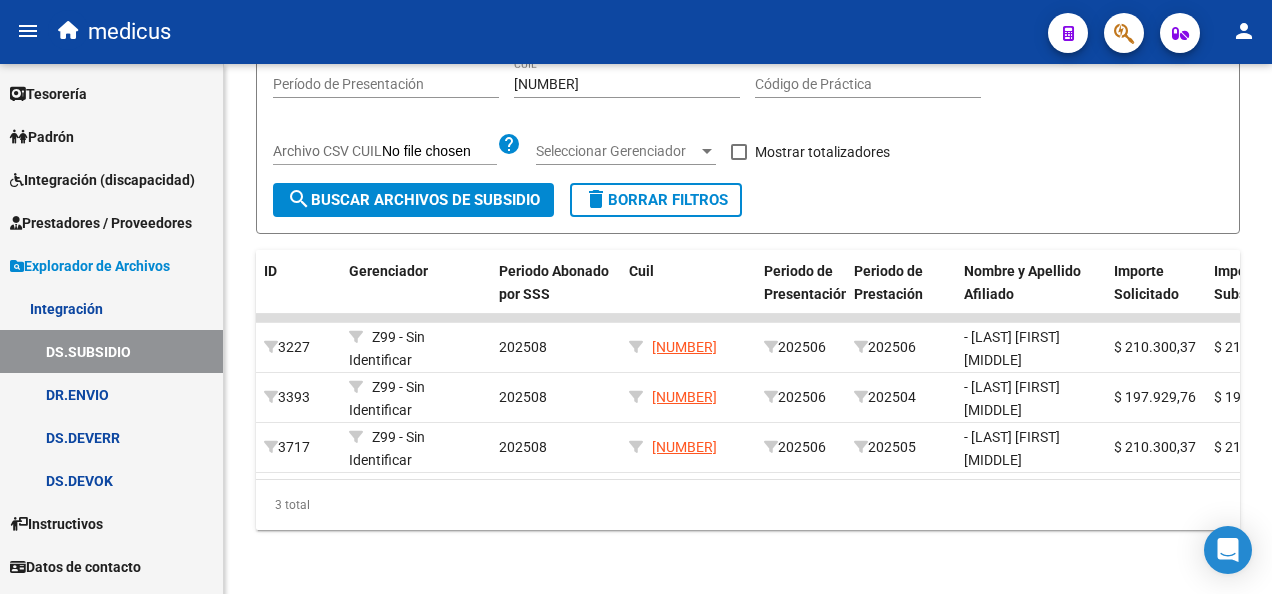 click on "DR.ENVIO" at bounding box center [111, 394] 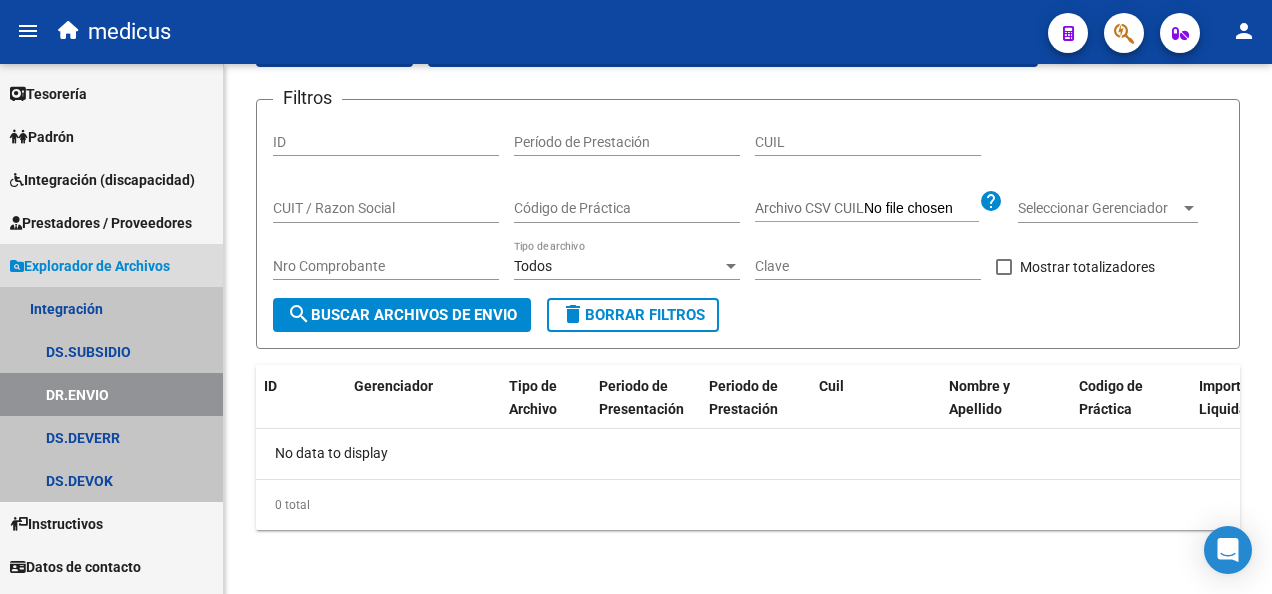 scroll, scrollTop: 0, scrollLeft: 0, axis: both 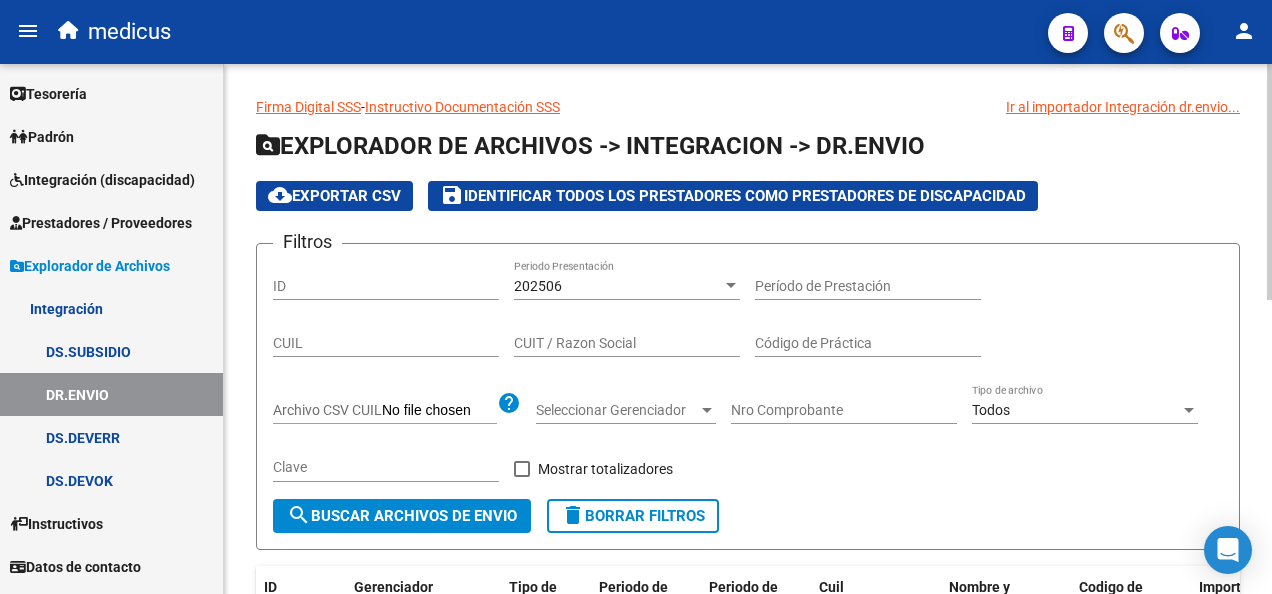 click on "Filtros ID 202506 Periodo Presentación Período de Prestación CUIL [NUMBER] CUIT / Razon Social Código de Práctica Archivo CSV CUIL help Seleccionar Gerenciador Seleccionar Gerenciador Nro Comprobante Todos Tipo de archivo Clave   Mostrar totalizadores search  Buscar Archivos de Envio  delete  Borrar Filtros" 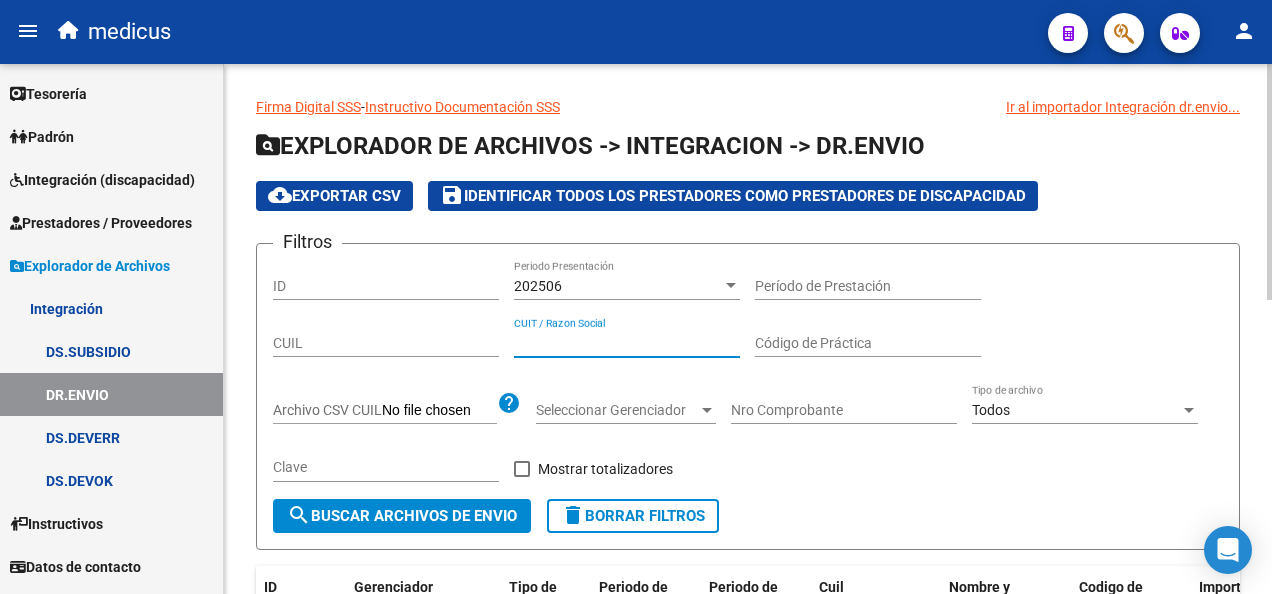 paste on "[NUMBER]" 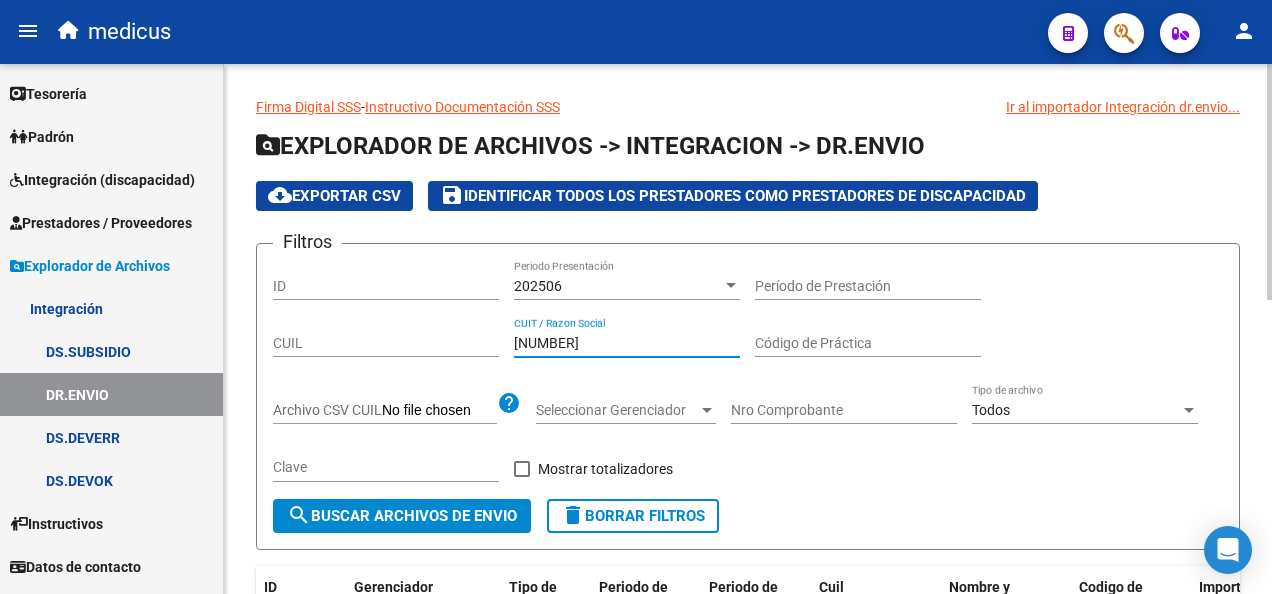 type on "[NUMBER]" 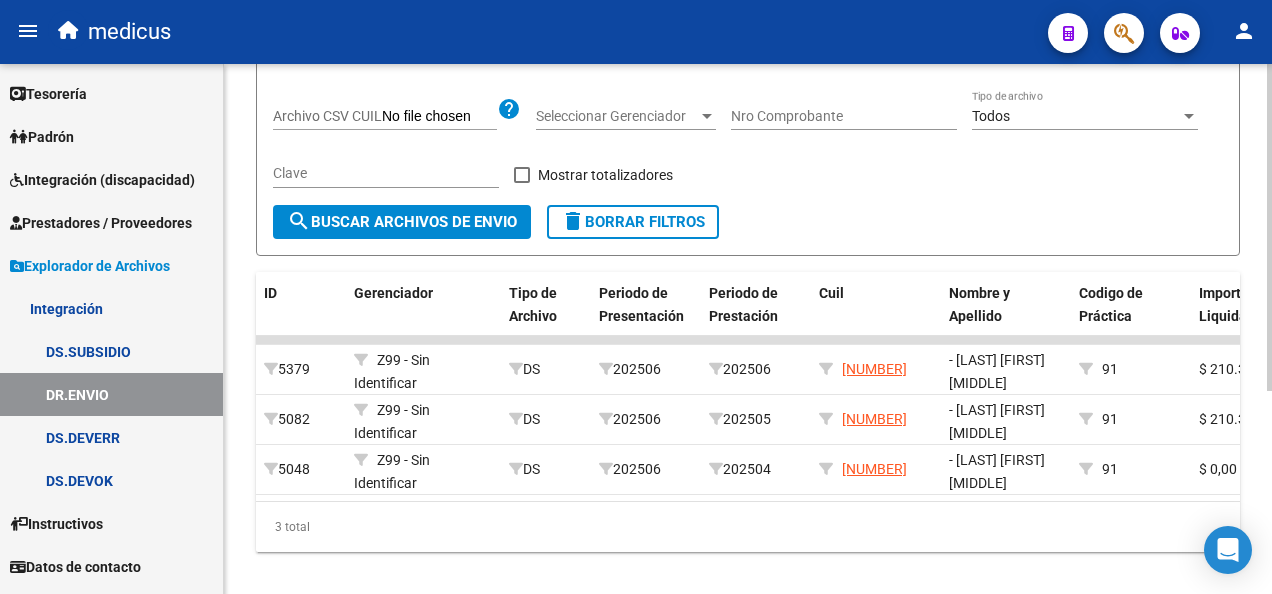 scroll, scrollTop: 329, scrollLeft: 0, axis: vertical 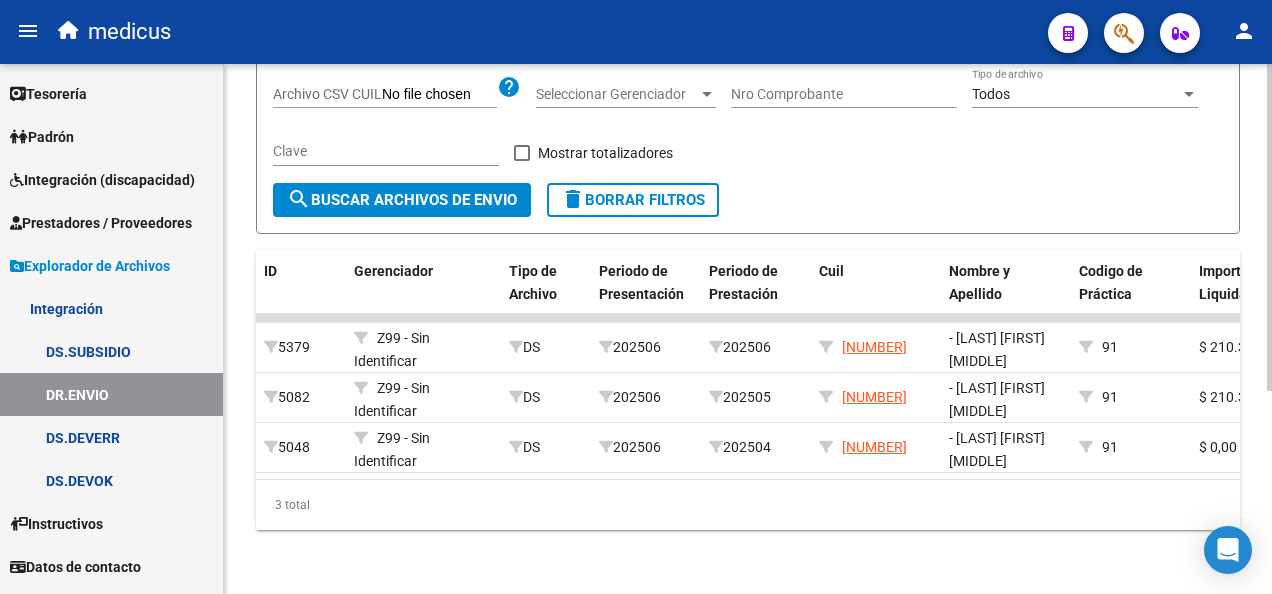 click on "Filtros ID 202506 Periodo Presentación Período de Prestación CUIL [NUMBER] CUIT / Razon Social Código de Práctica Archivo CSV CUIL help Seleccionar Gerenciador Seleccionar Gerenciador Nro Comprobante Todos Tipo de archivo Clave   Mostrar totalizadores search  Buscar Archivos de Envio  delete  Borrar Filtros" 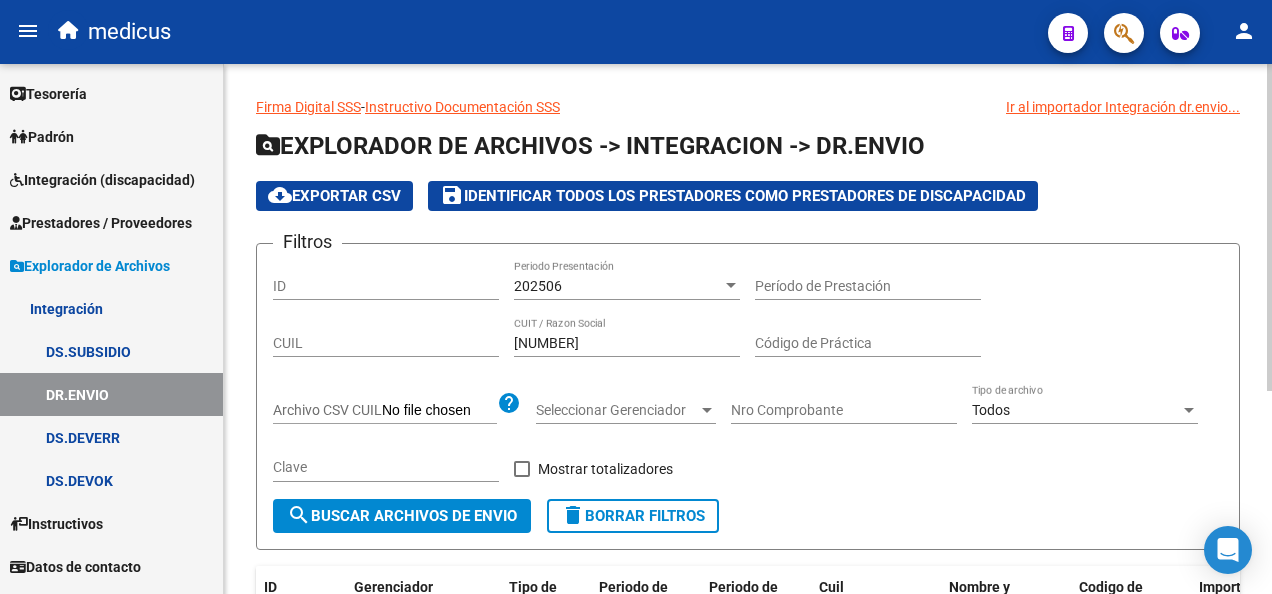 scroll, scrollTop: 100, scrollLeft: 0, axis: vertical 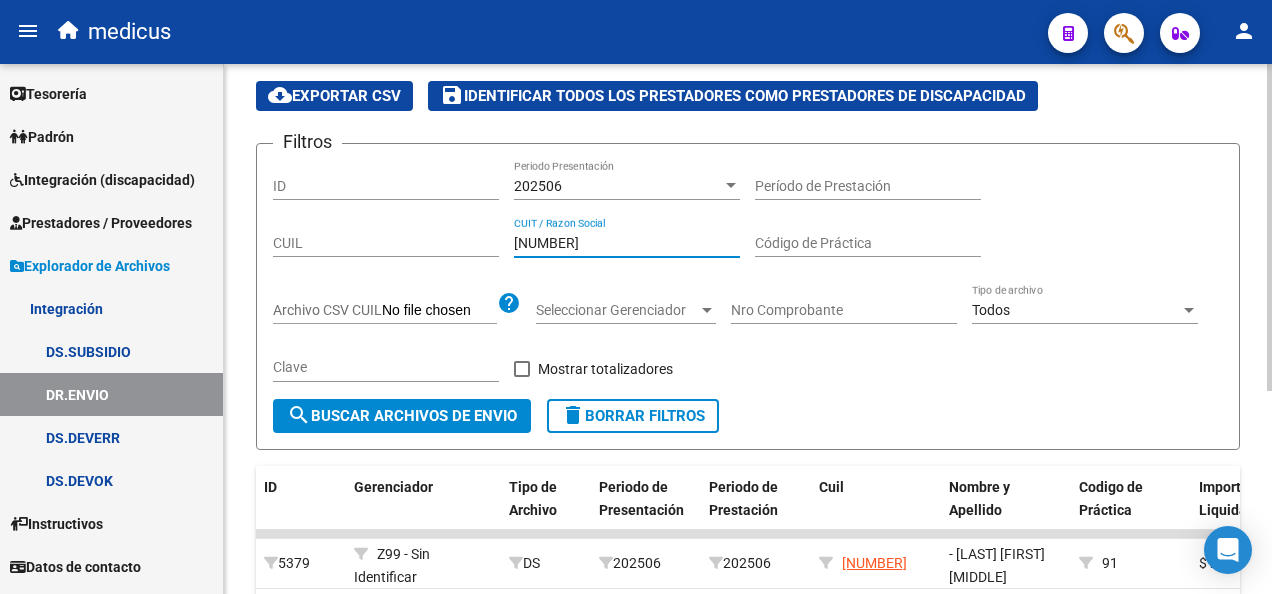 drag, startPoint x: 590, startPoint y: 247, endPoint x: 533, endPoint y: 256, distance: 57.706154 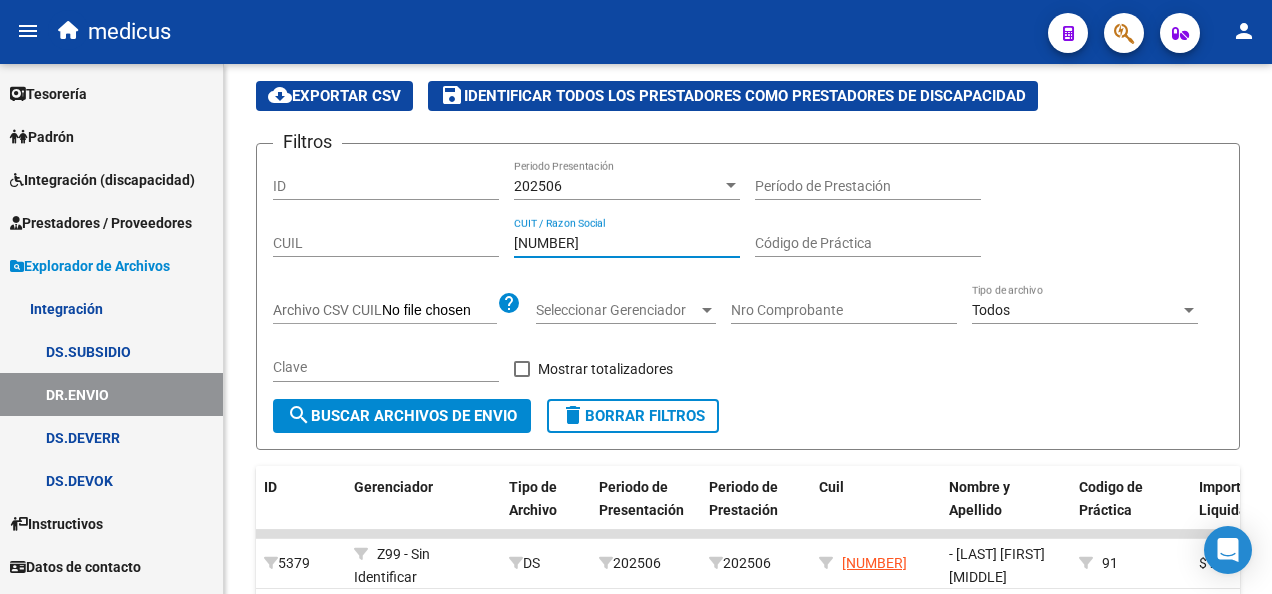 click on "DS.DEVERR" at bounding box center (111, 437) 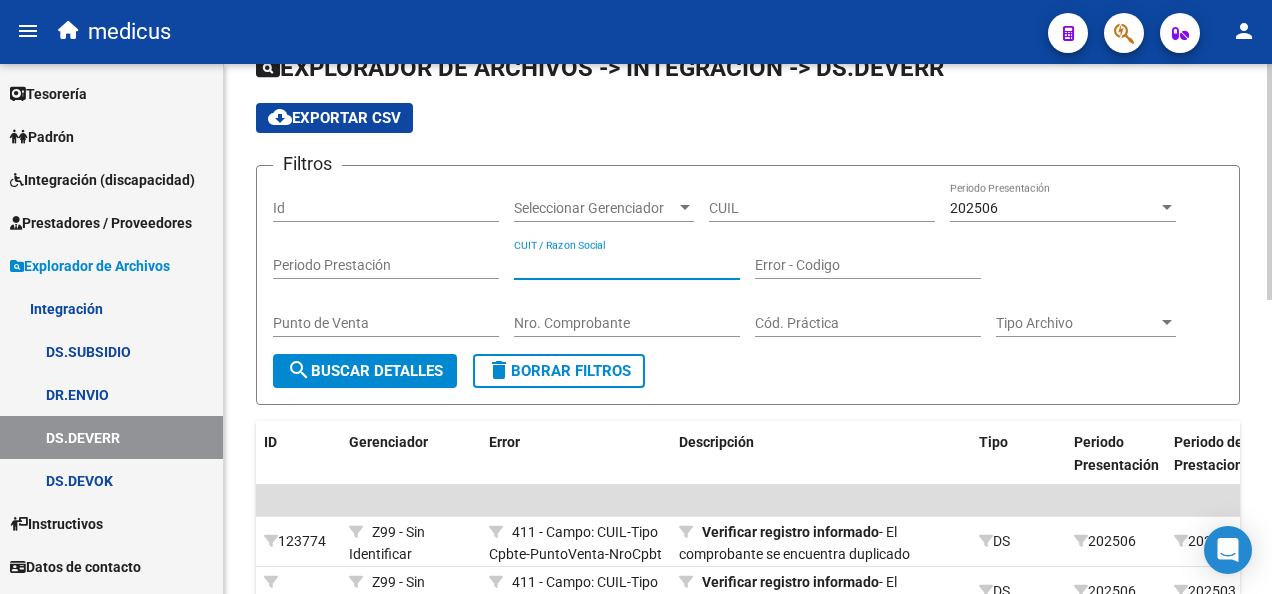click on "CUIT / Razon Social" at bounding box center (627, 265) 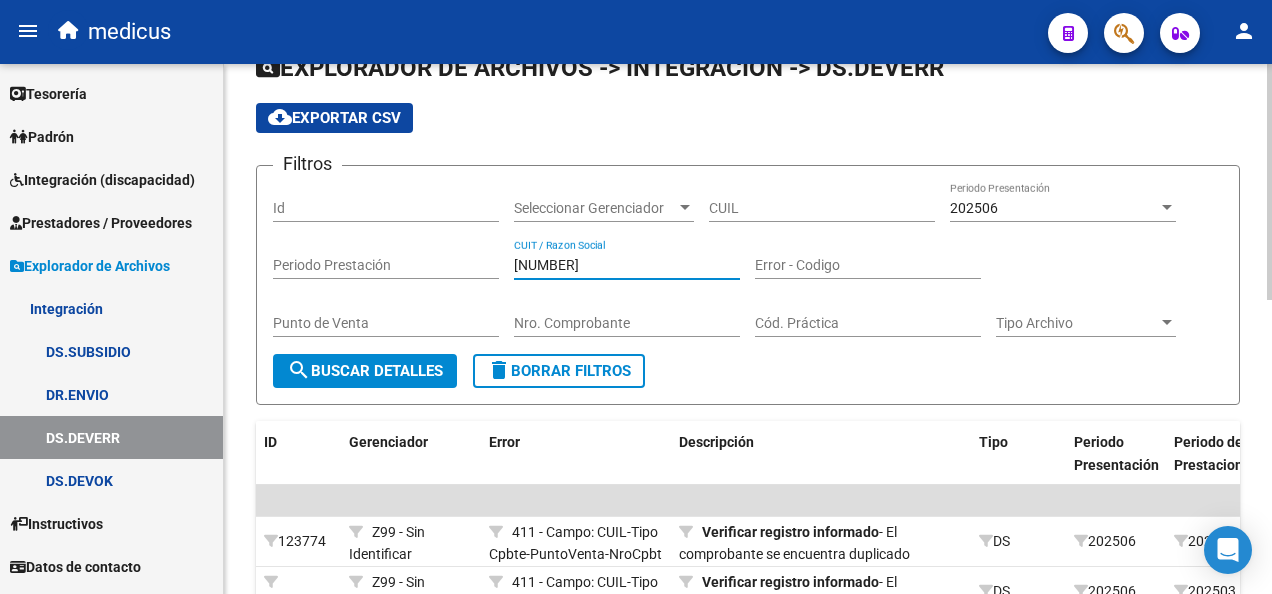 type on "[NUMBER]" 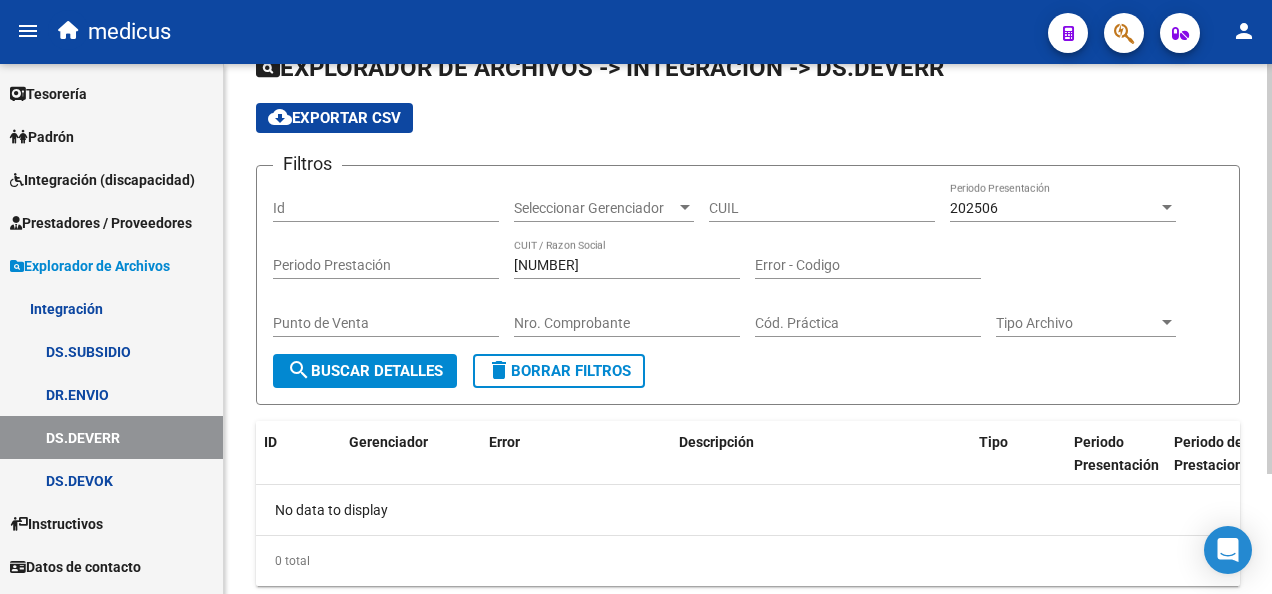 scroll, scrollTop: 155, scrollLeft: 0, axis: vertical 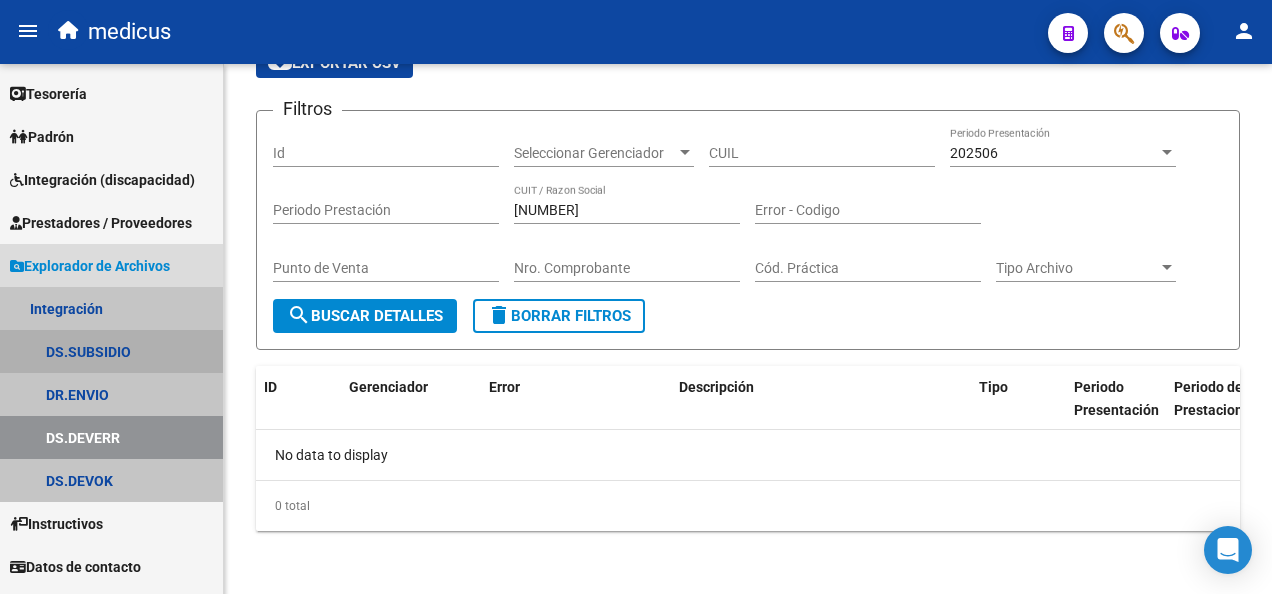 click on "DS.SUBSIDIO" at bounding box center [111, 351] 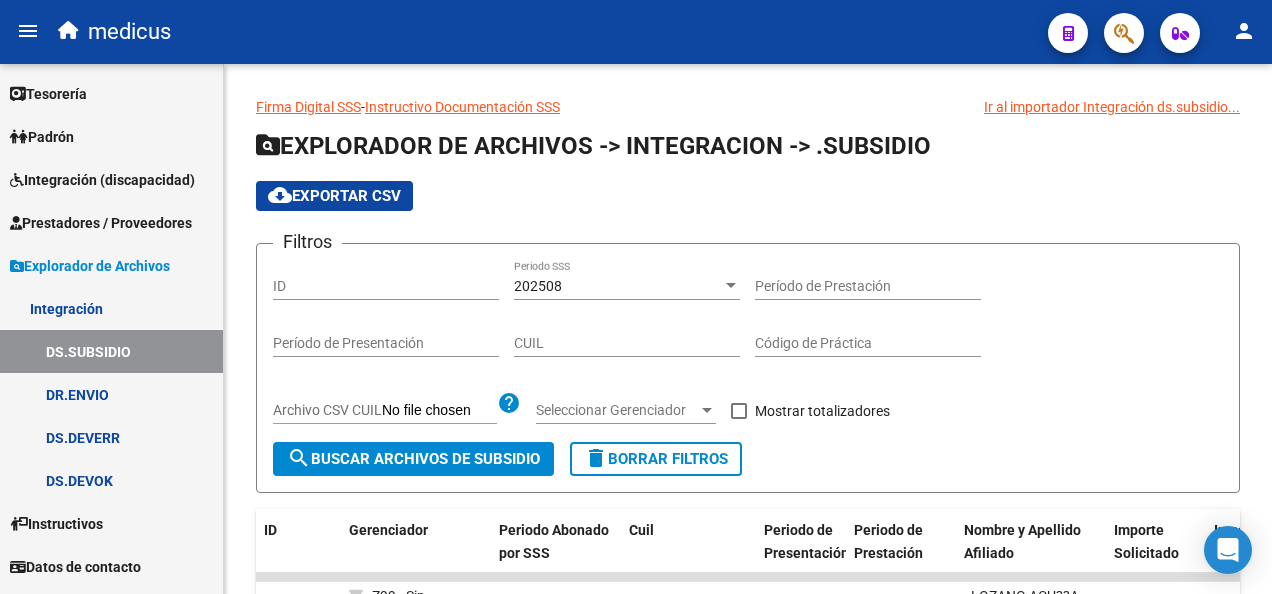 click on "DR.ENVIO" at bounding box center (111, 394) 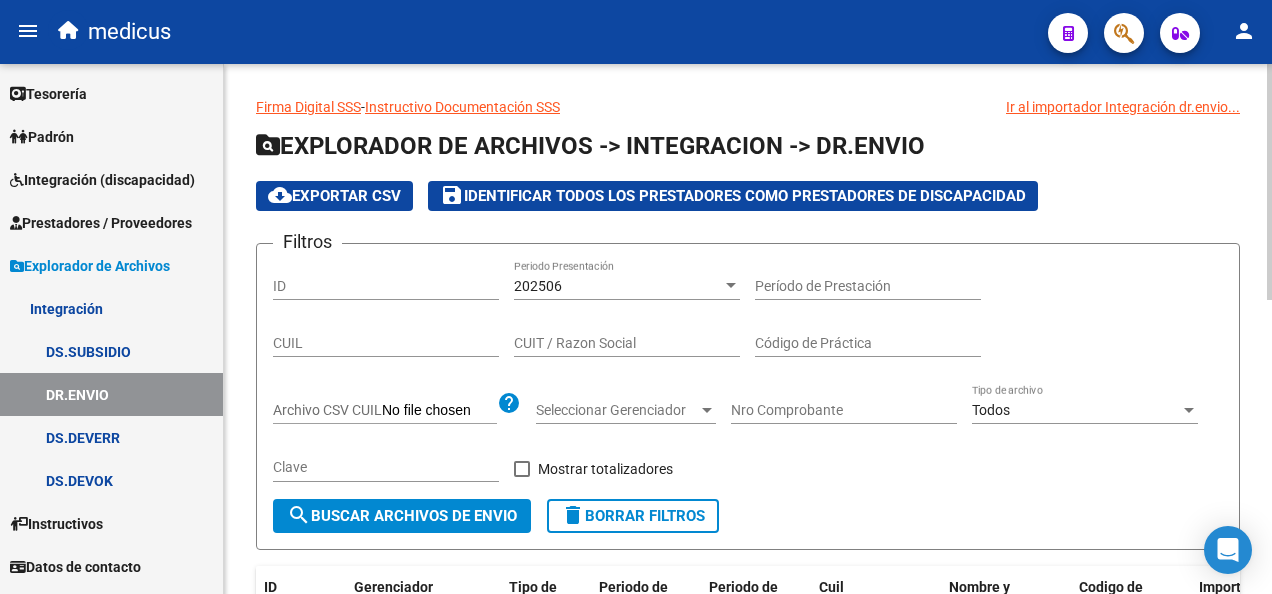 click on "CUIT / Razon Social" at bounding box center (627, 343) 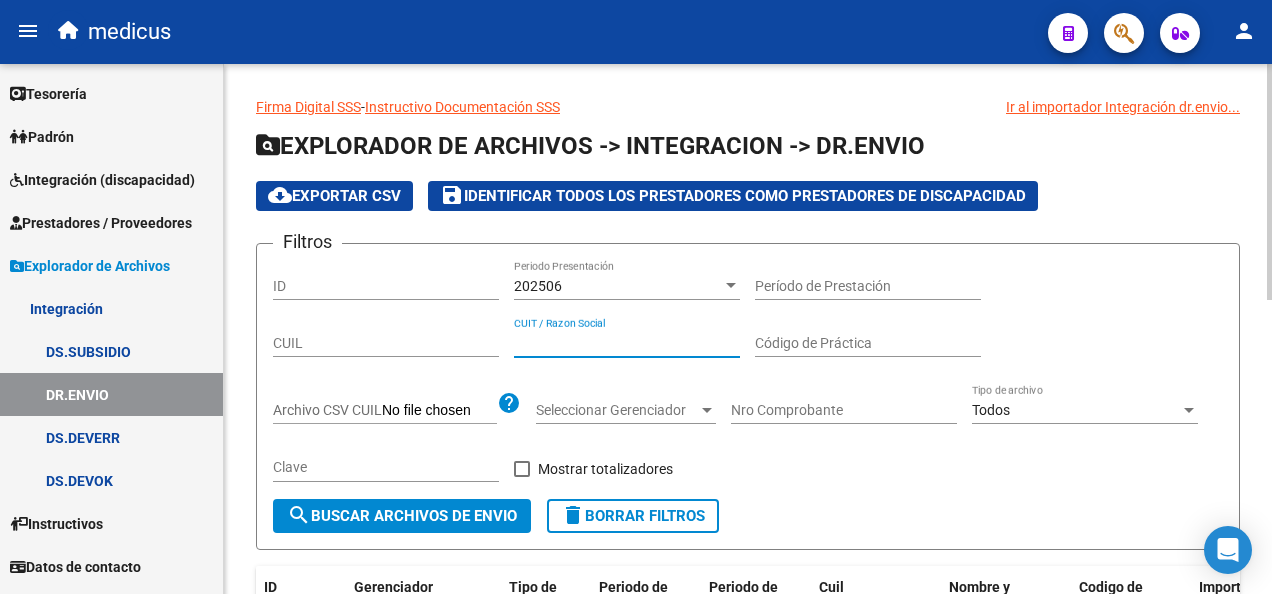 paste on "[NUMBER]" 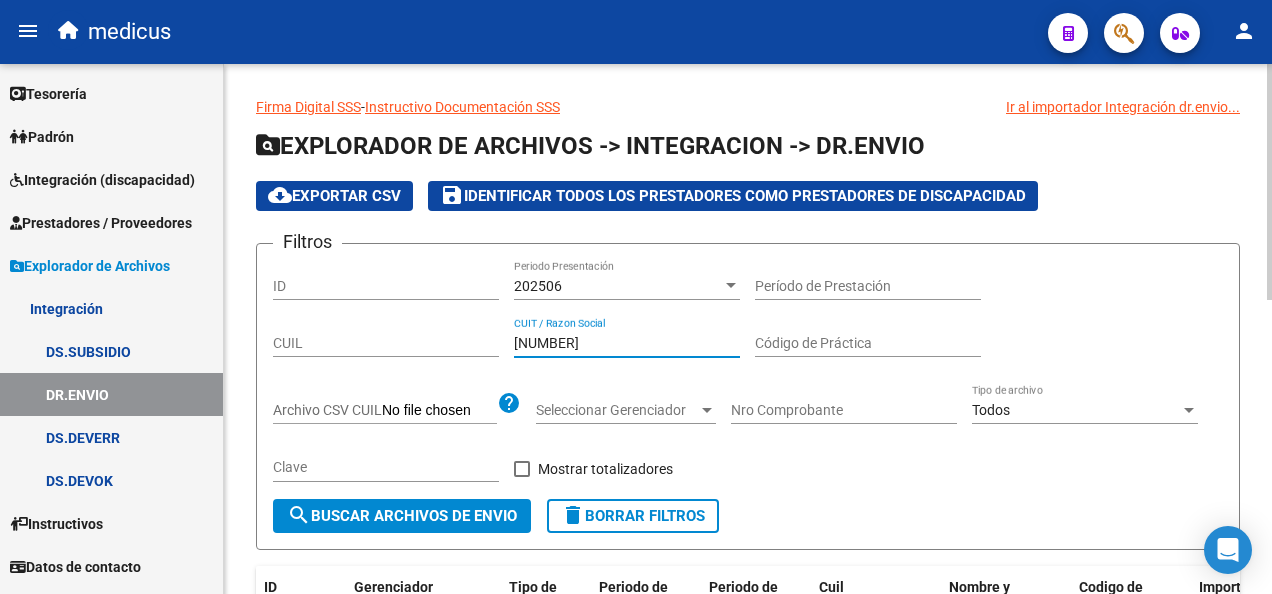 type on "[NUMBER]" 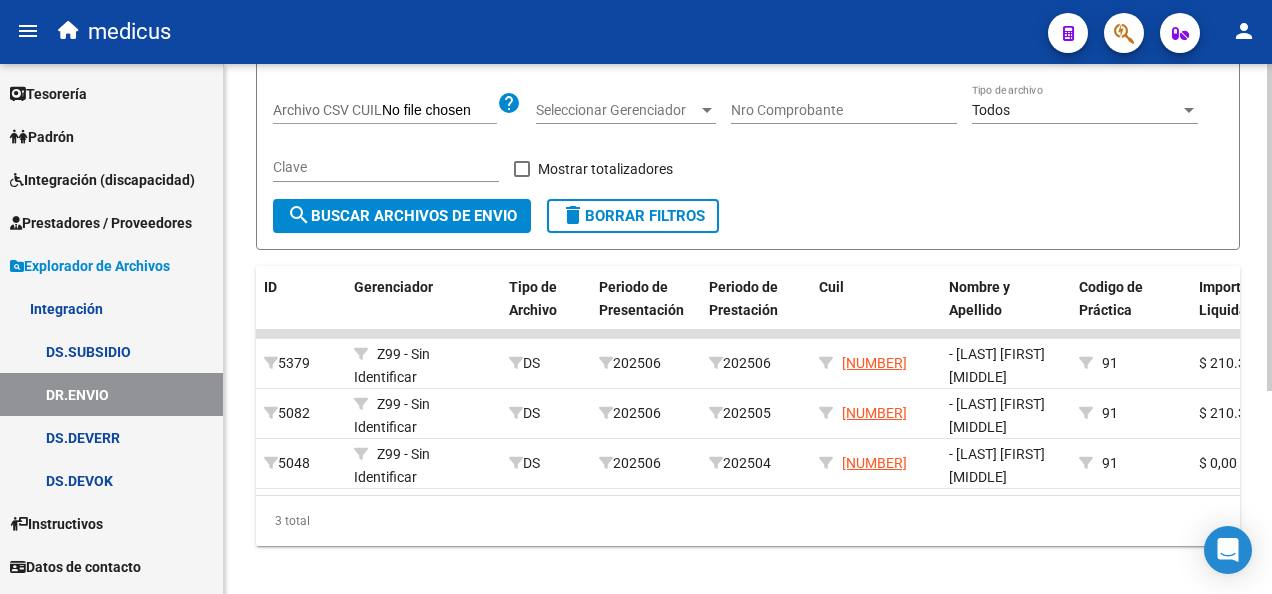 scroll, scrollTop: 329, scrollLeft: 0, axis: vertical 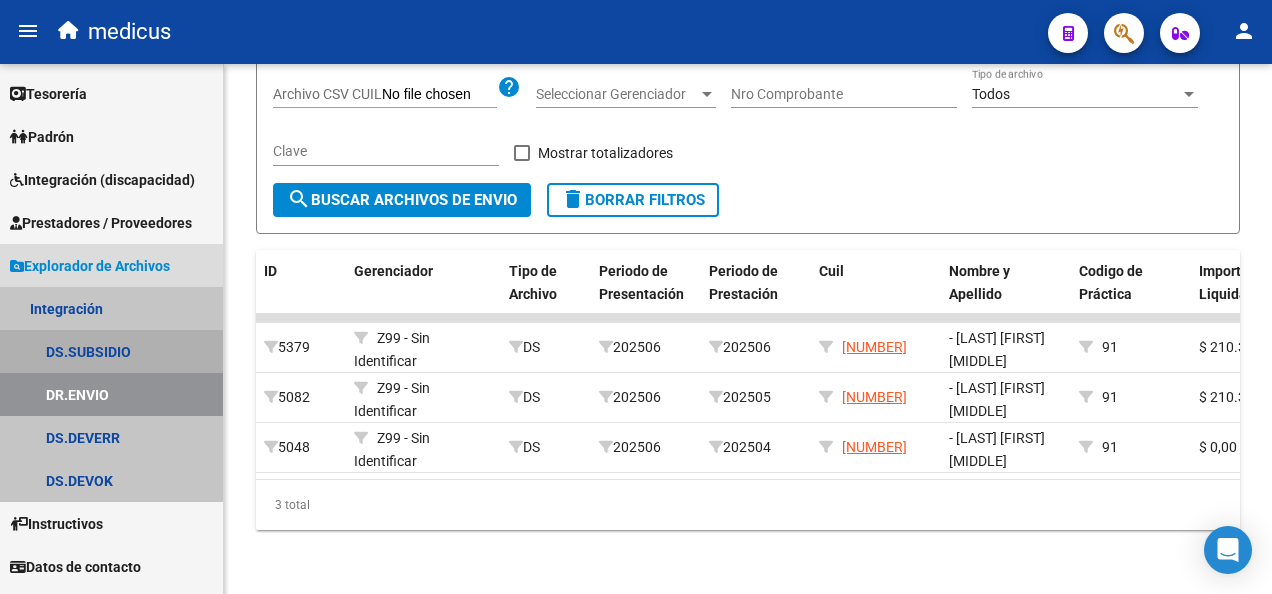 click on "DS.SUBSIDIO" at bounding box center (111, 351) 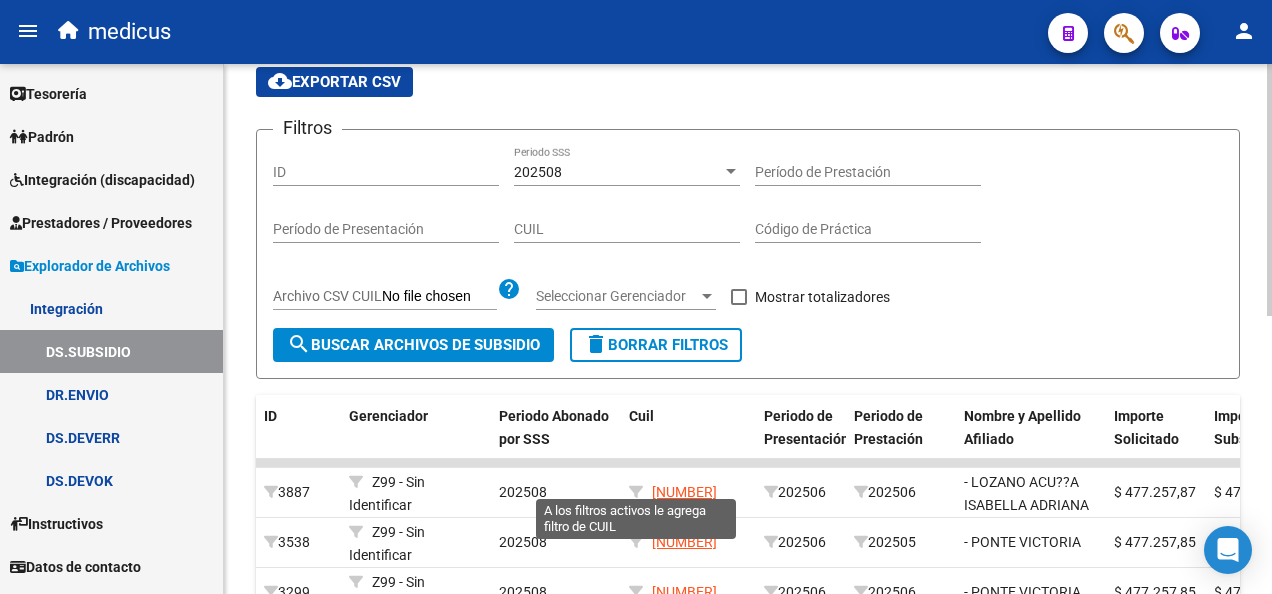 scroll, scrollTop: 100, scrollLeft: 0, axis: vertical 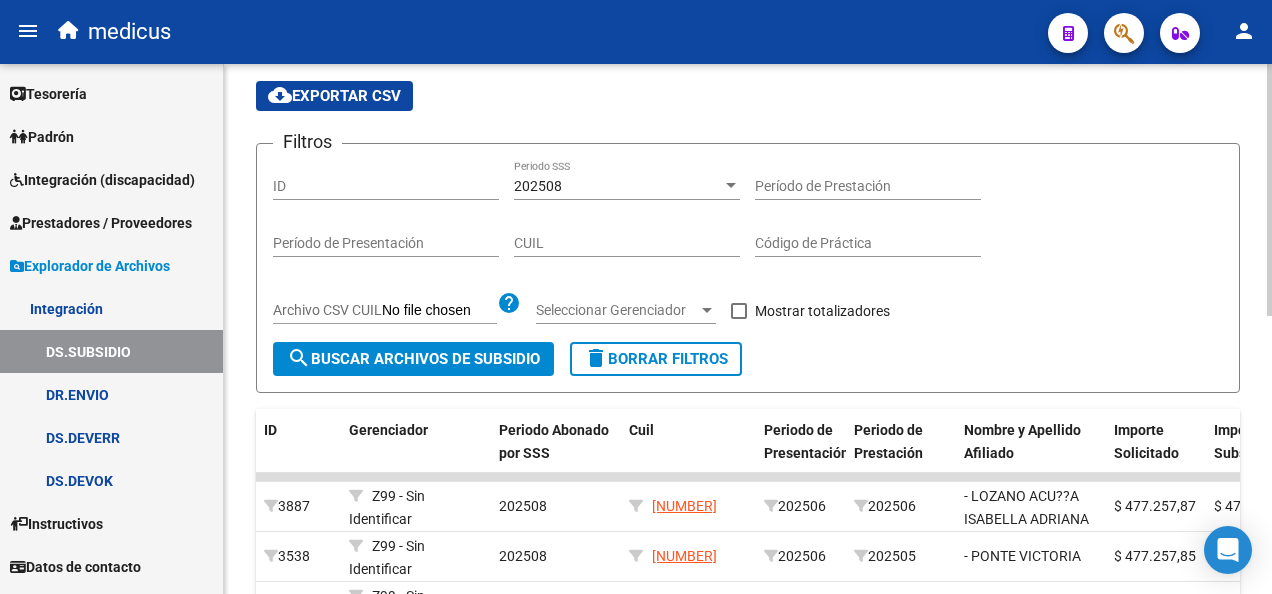 click on "202508" at bounding box center [618, 186] 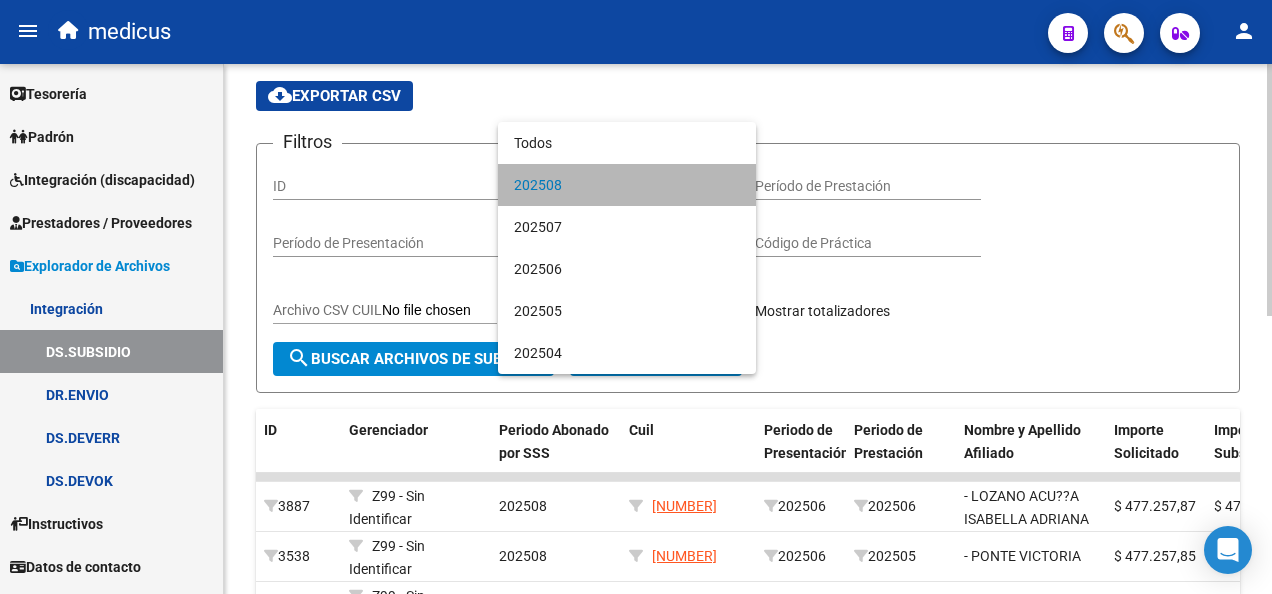 click on "202508" at bounding box center [627, 185] 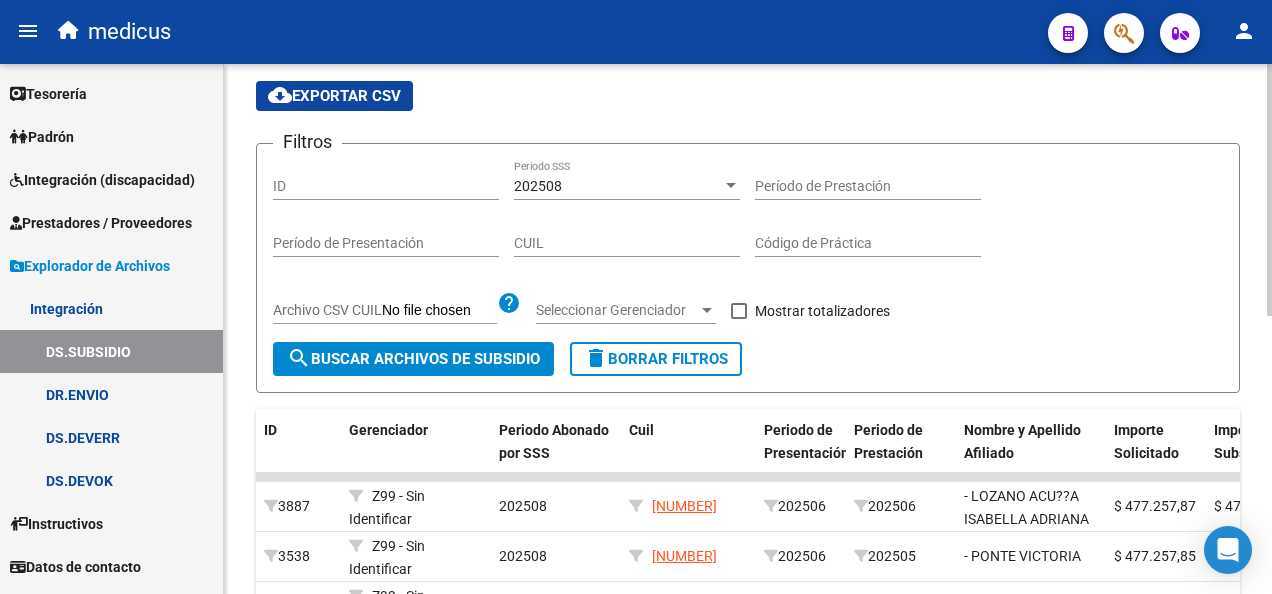 click on "Filtros ID 202508 Periodo SSS Período de Prestación Período de Presentación CUIL Código de Práctica Archivo CSV CUIL help Seleccionar Gerenciador Seleccionar Gerenciador   Mostrar totalizadores" 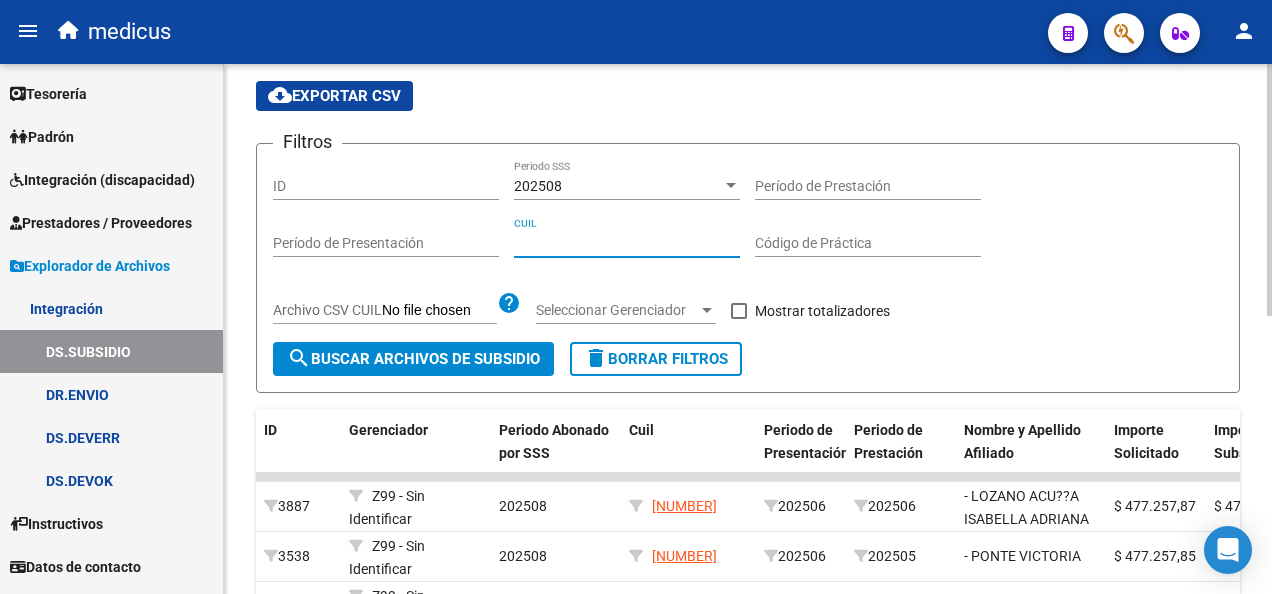 paste on "[NUMBER]" 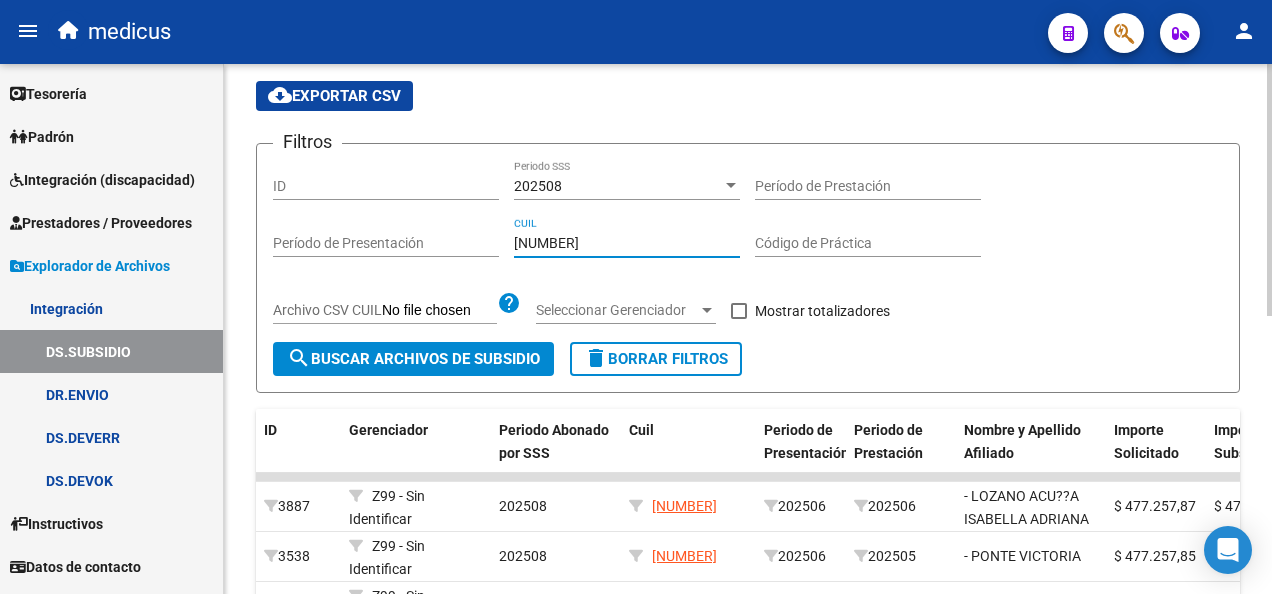 type on "[NUMBER]" 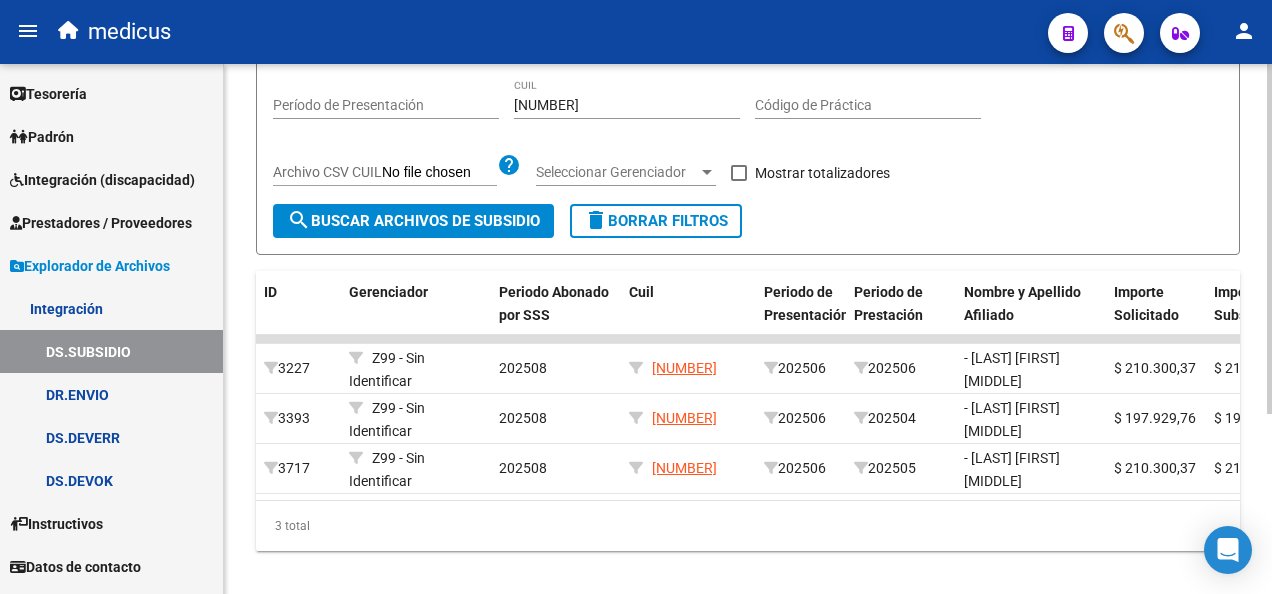 scroll, scrollTop: 272, scrollLeft: 0, axis: vertical 